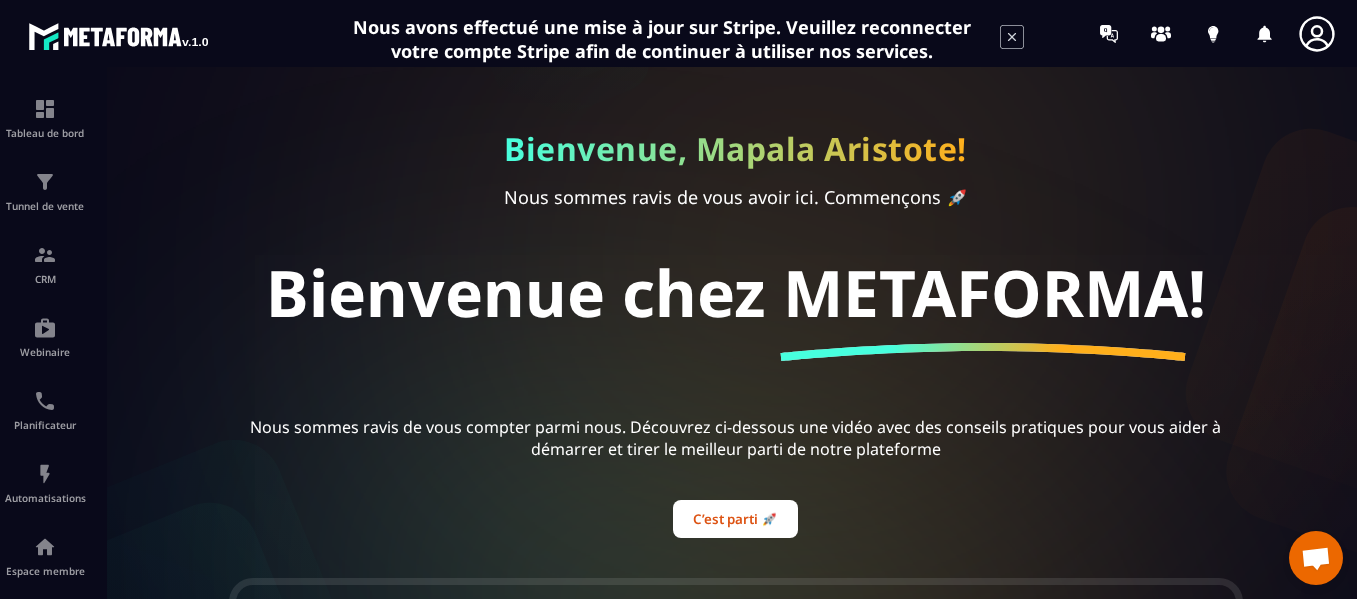 scroll, scrollTop: 0, scrollLeft: 0, axis: both 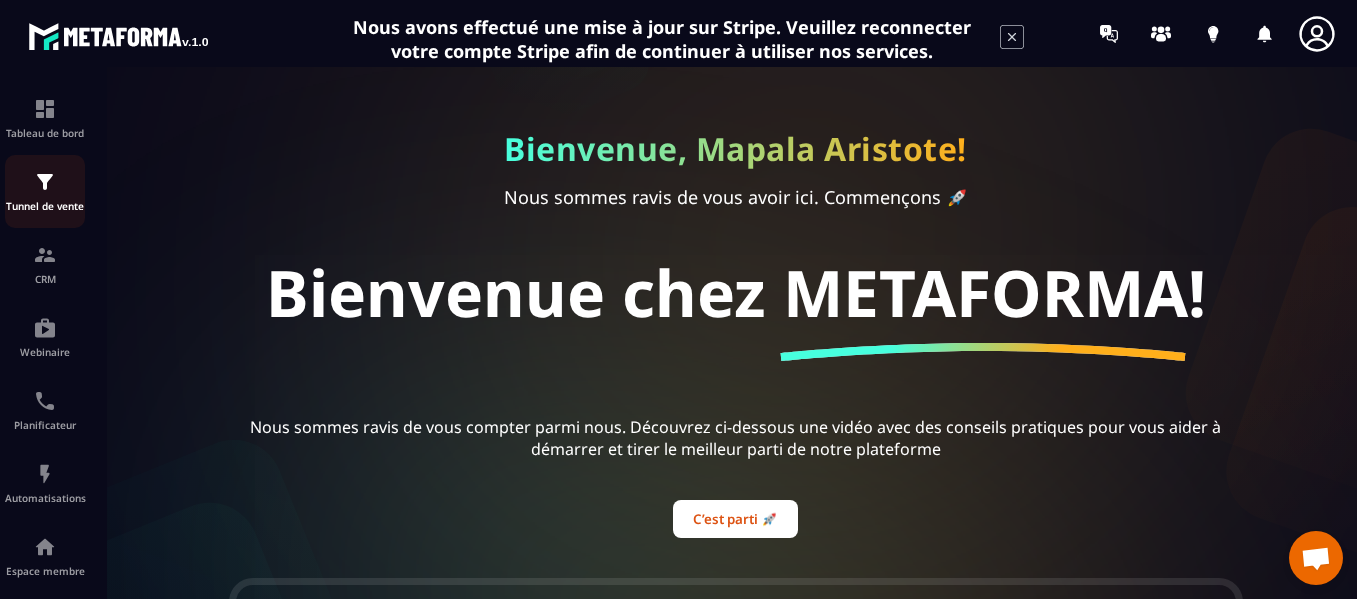 click at bounding box center (45, 182) 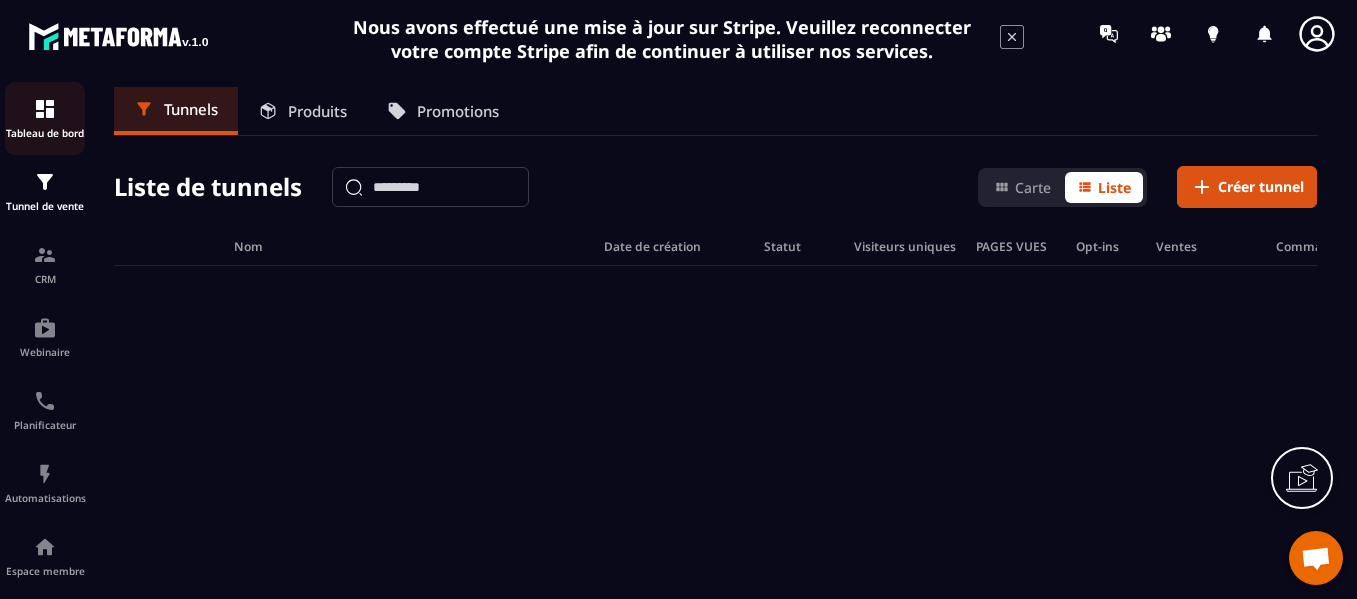 click on "Tableau de bord" at bounding box center [45, 133] 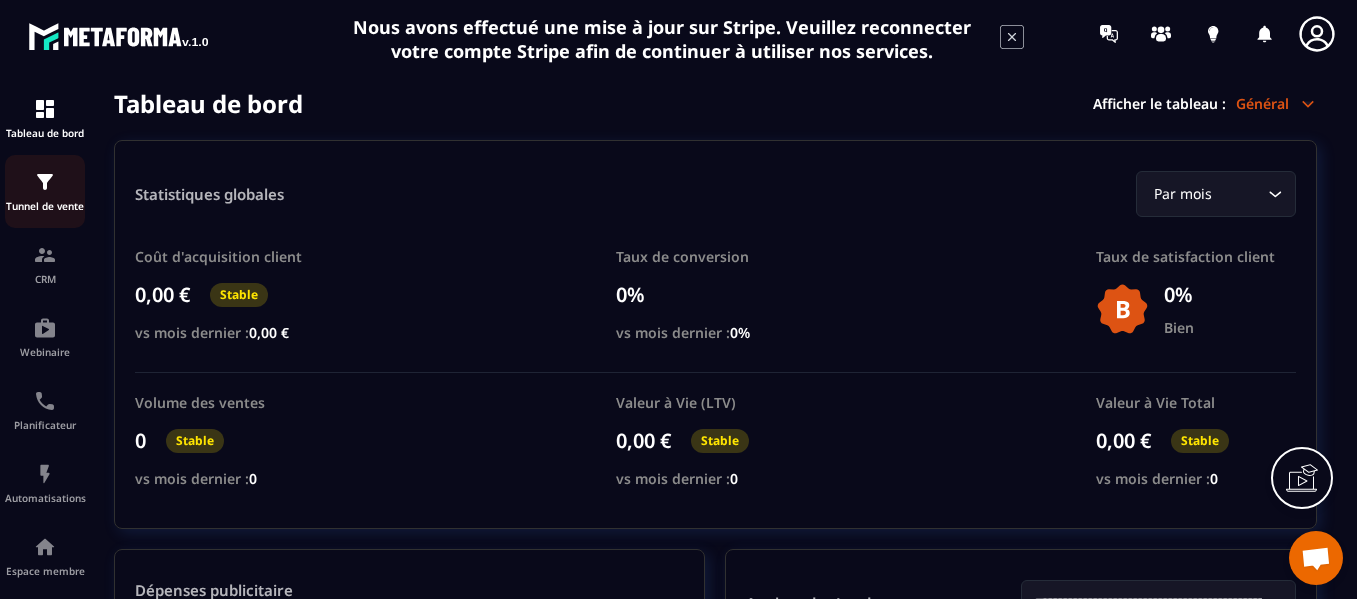 click at bounding box center (45, 182) 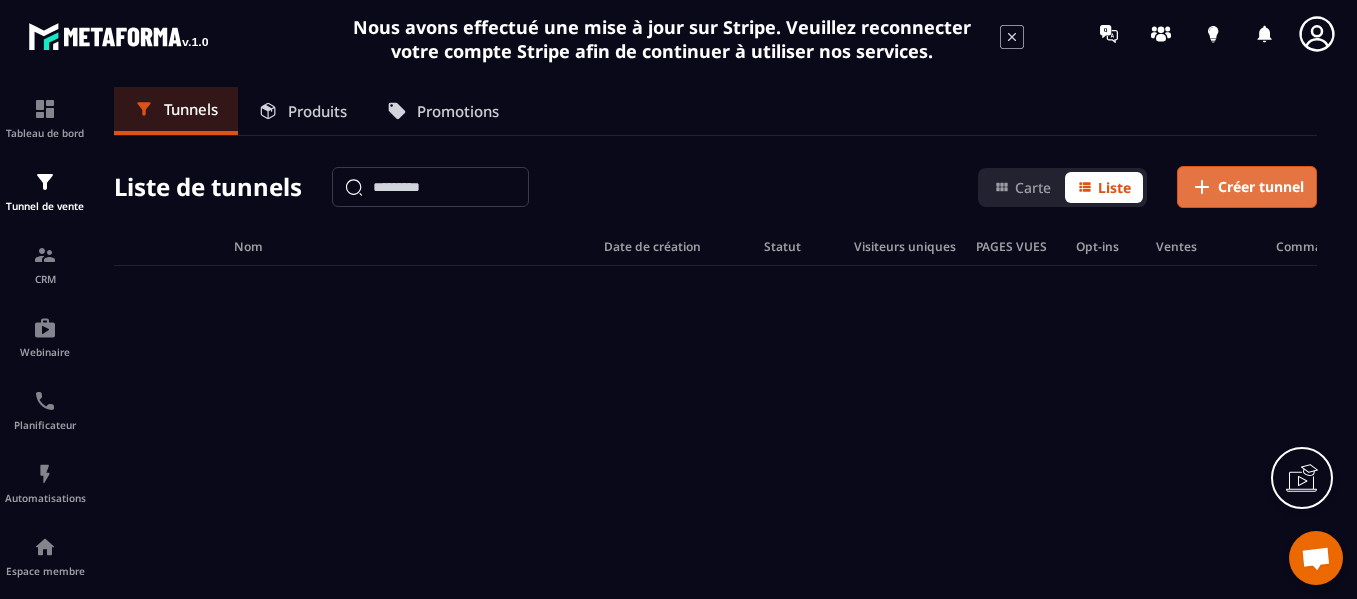 click on "Créer tunnel" at bounding box center [1261, 187] 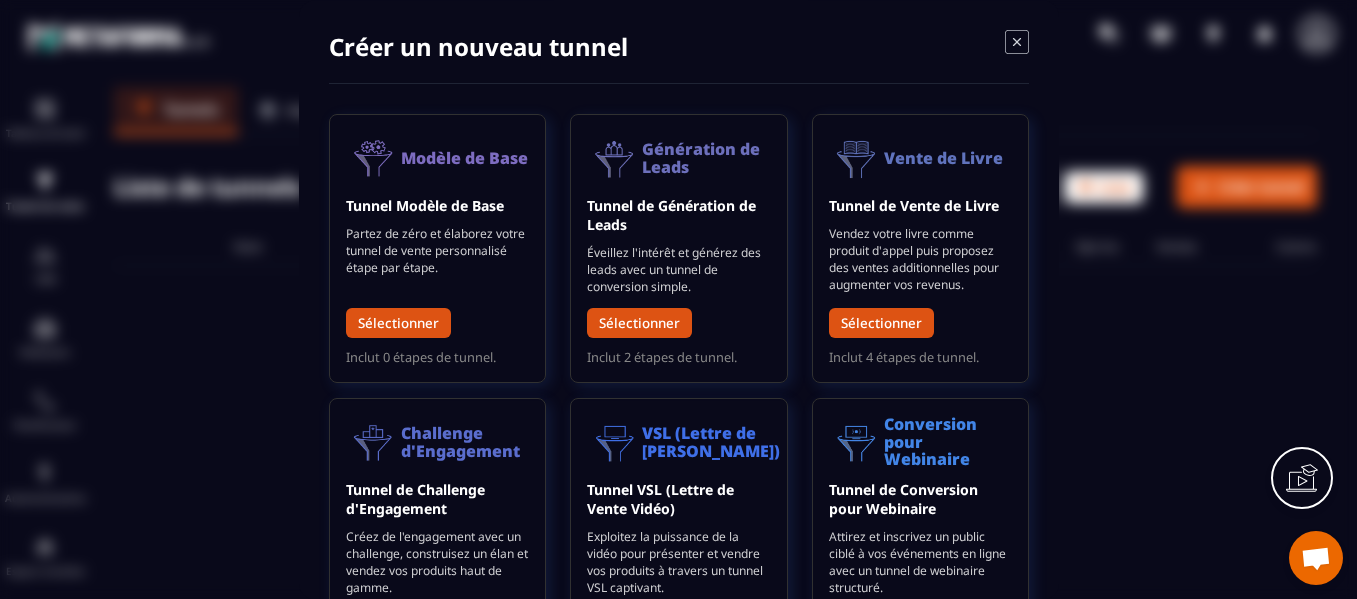 click at bounding box center (678, 299) 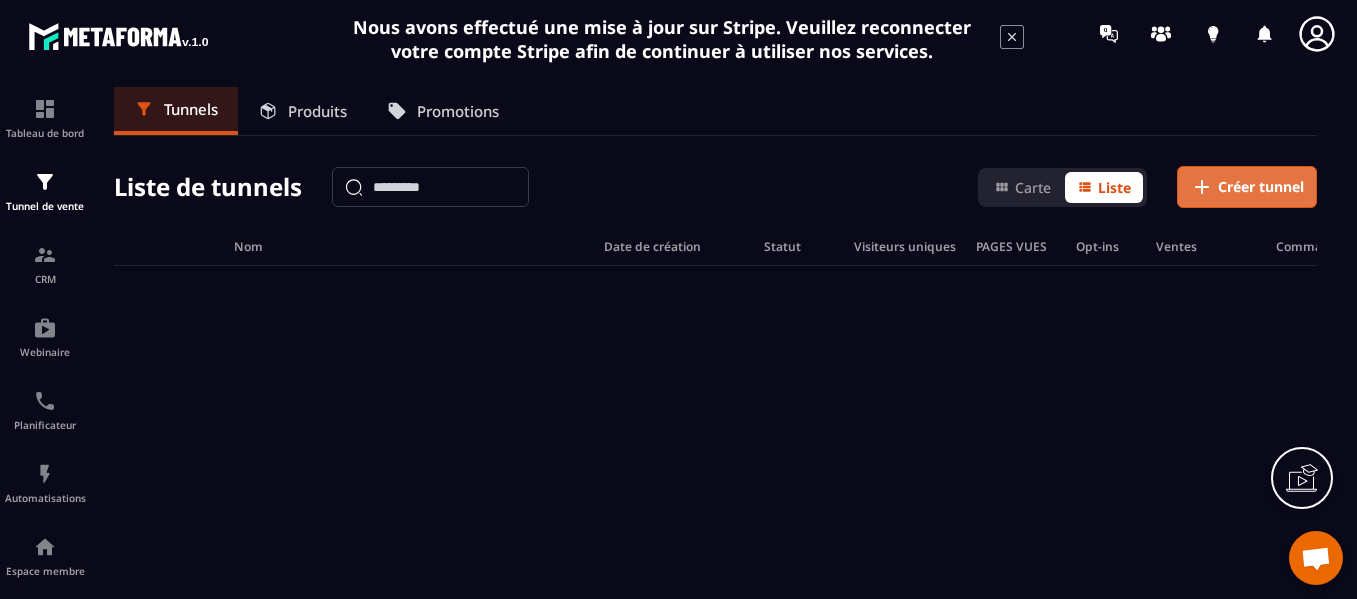 click on "Créer tunnel" at bounding box center [1261, 187] 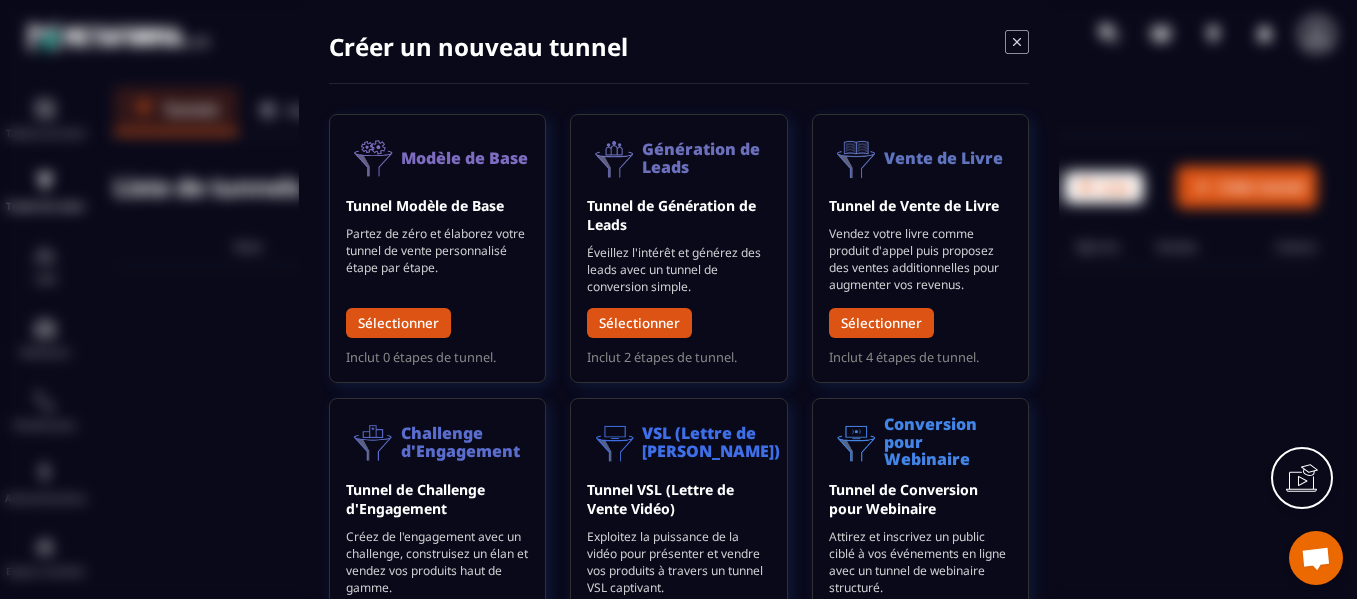 click at bounding box center (678, 299) 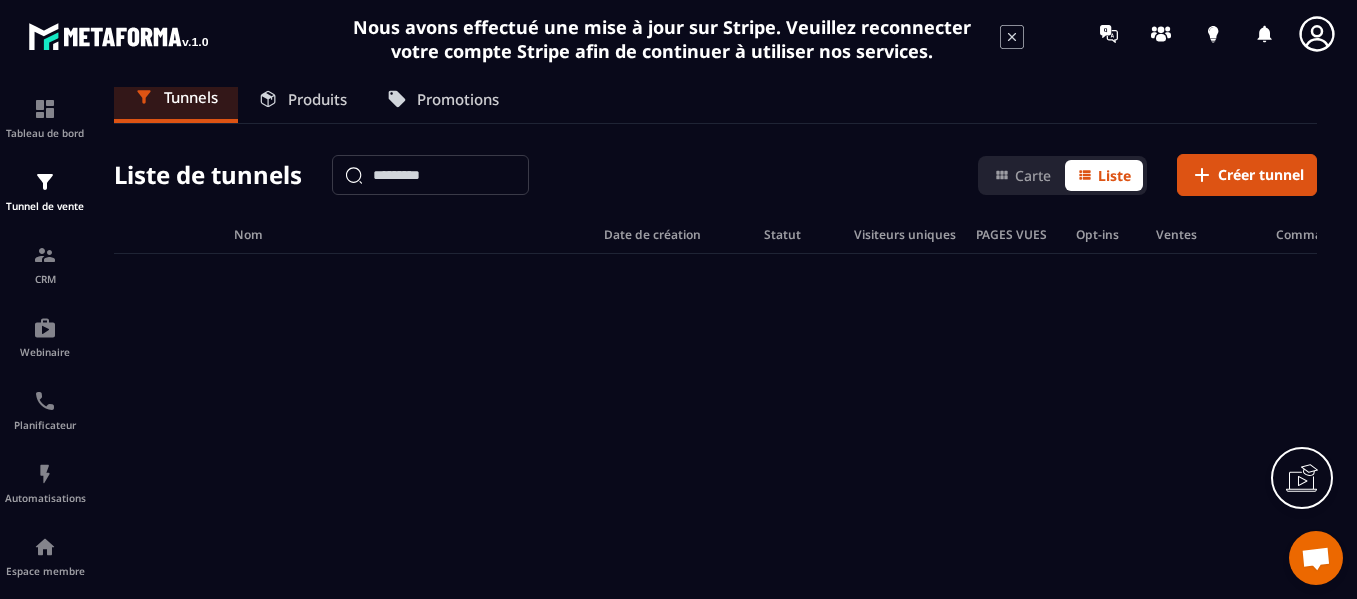 scroll, scrollTop: 27, scrollLeft: 0, axis: vertical 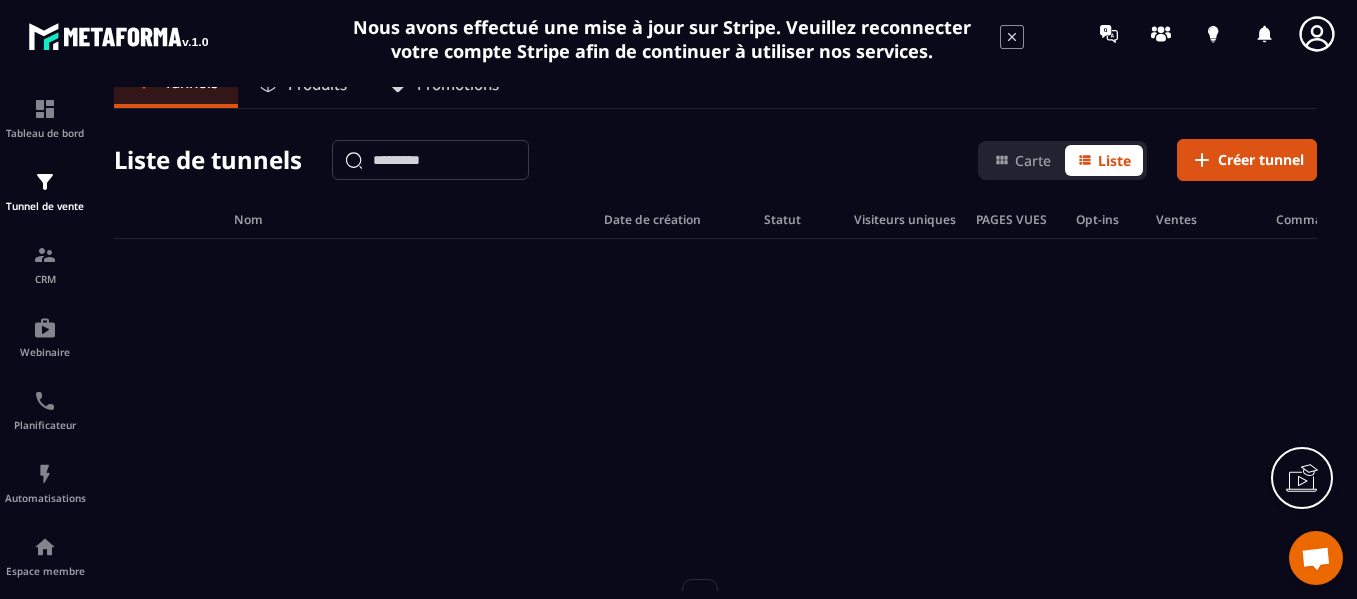 click at bounding box center (715, 389) 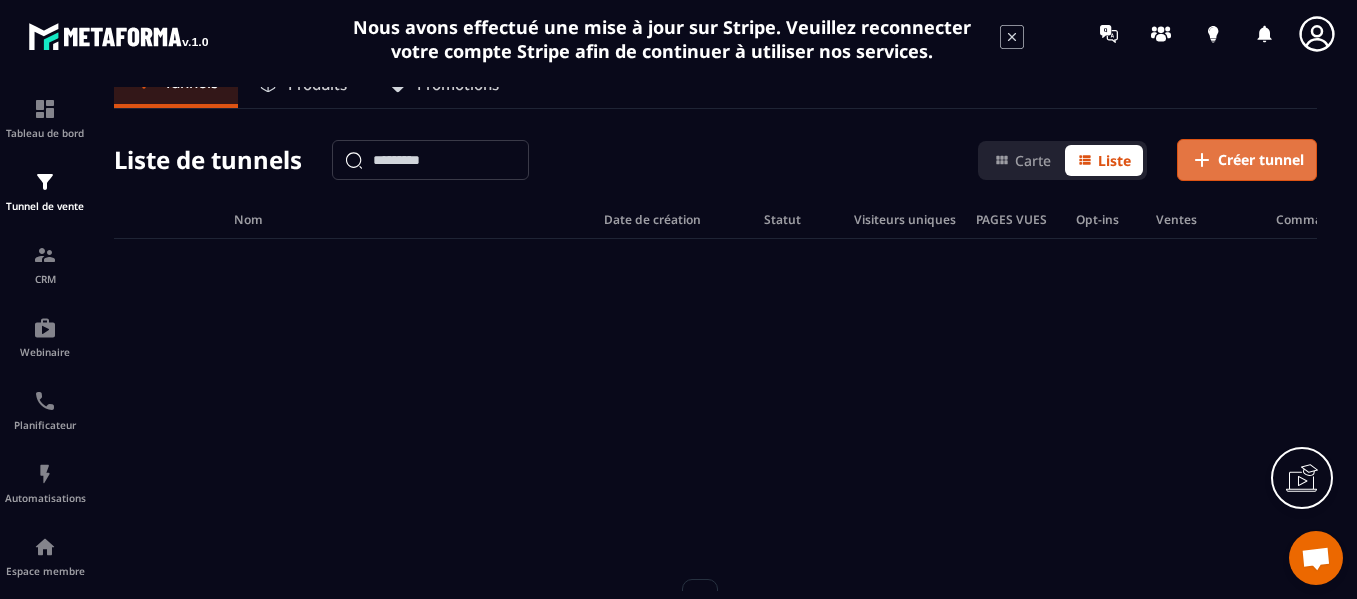 click on "Créer tunnel" at bounding box center (1261, 160) 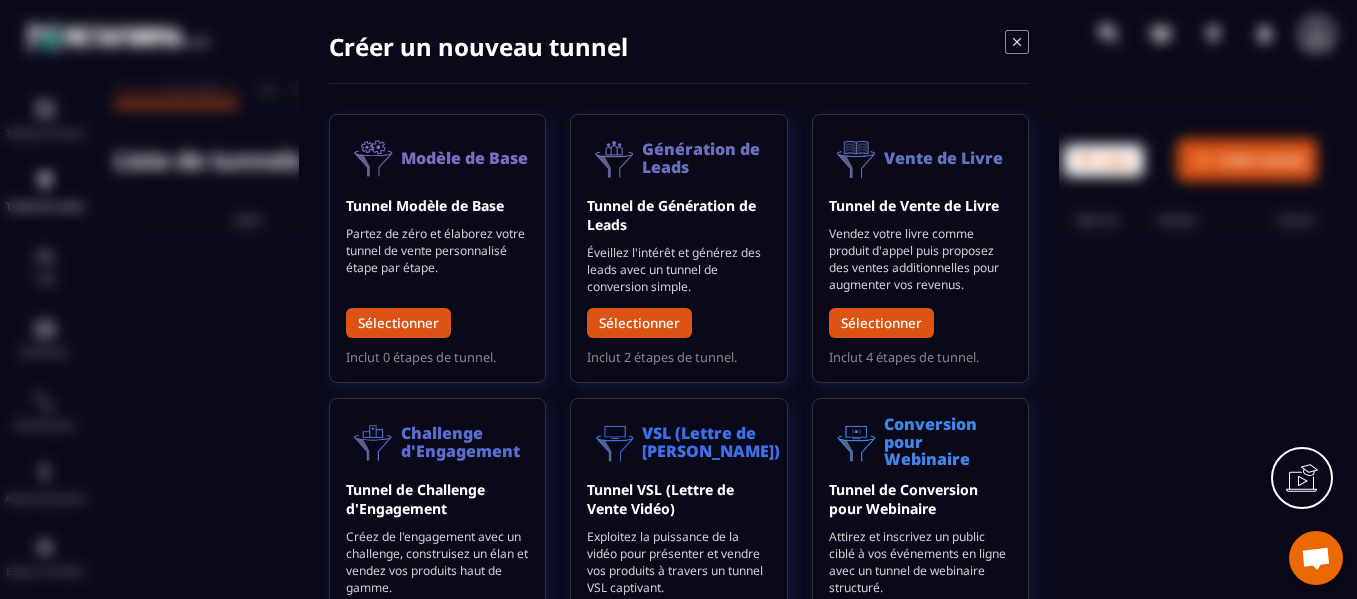click at bounding box center [678, 299] 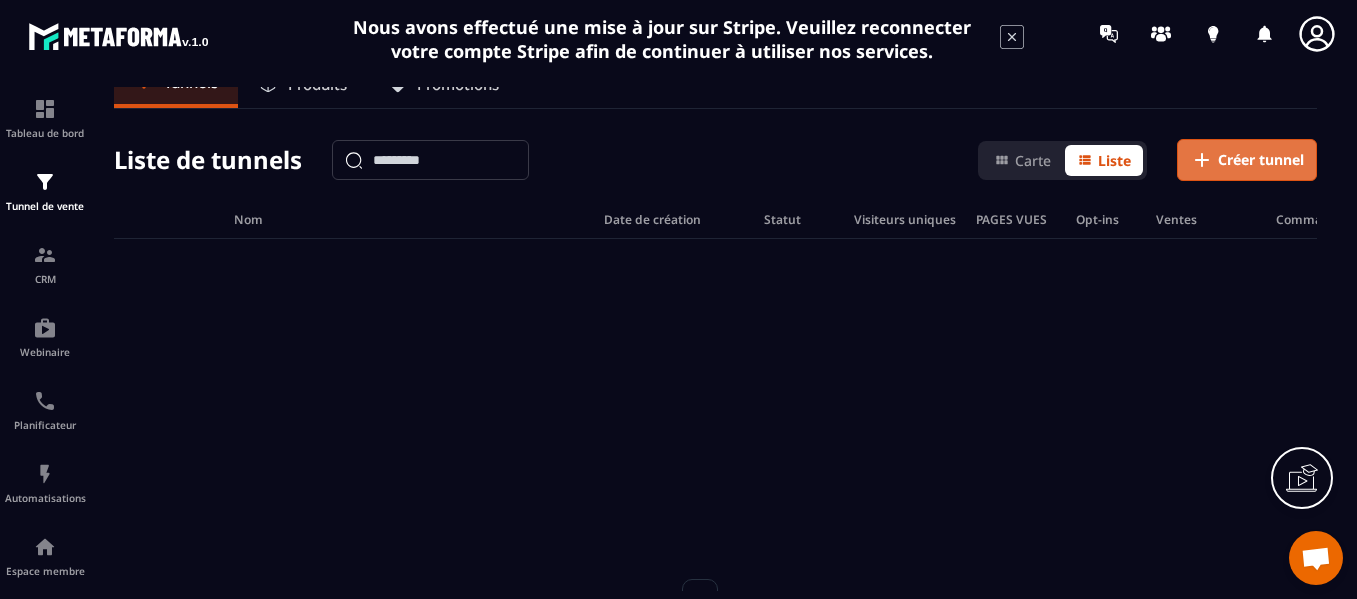click on "Créer tunnel" at bounding box center (1261, 160) 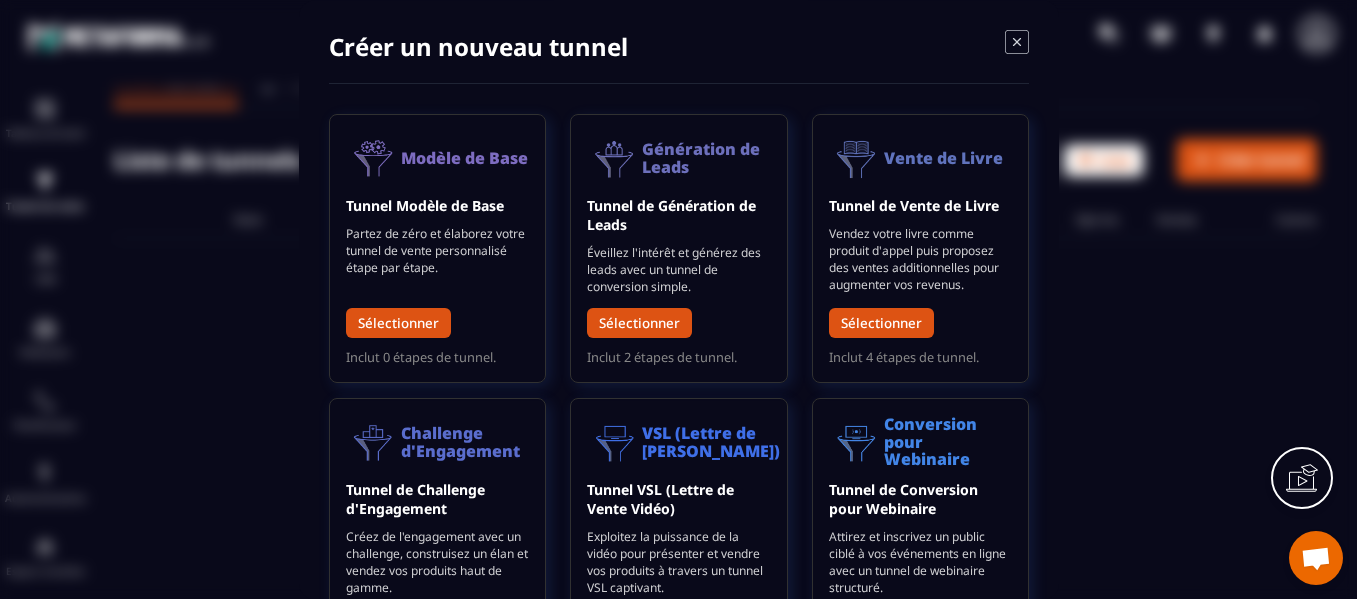 click at bounding box center (678, 299) 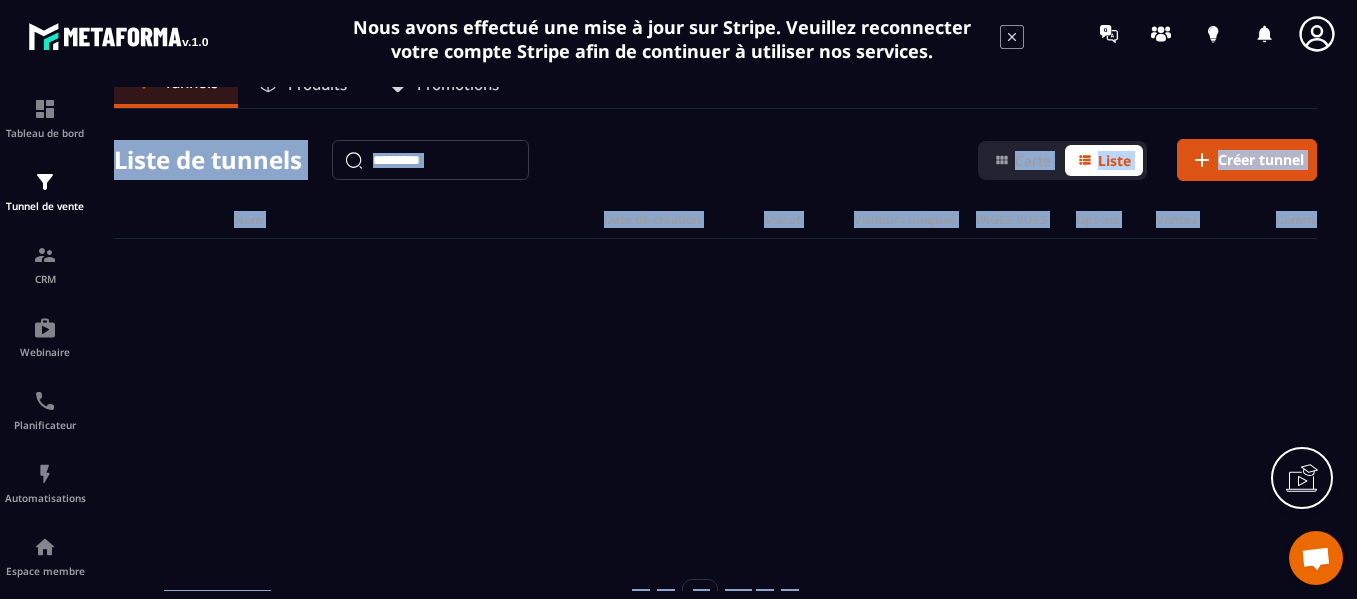 click at bounding box center (715, 389) 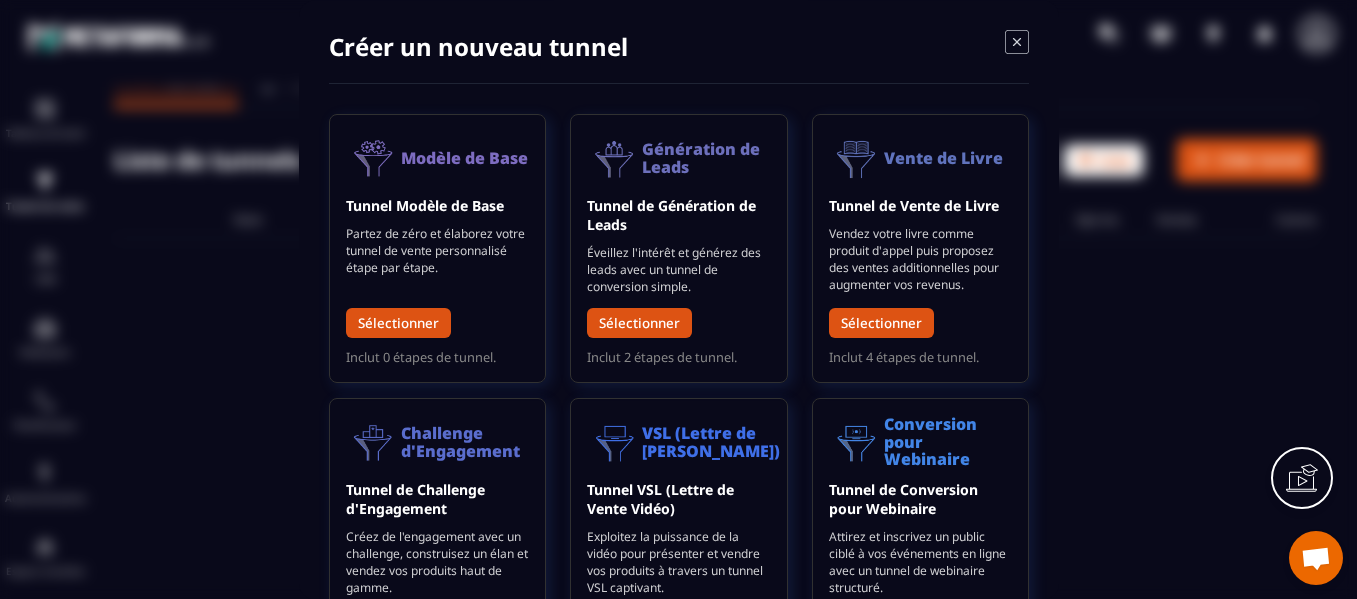 click at bounding box center [678, 299] 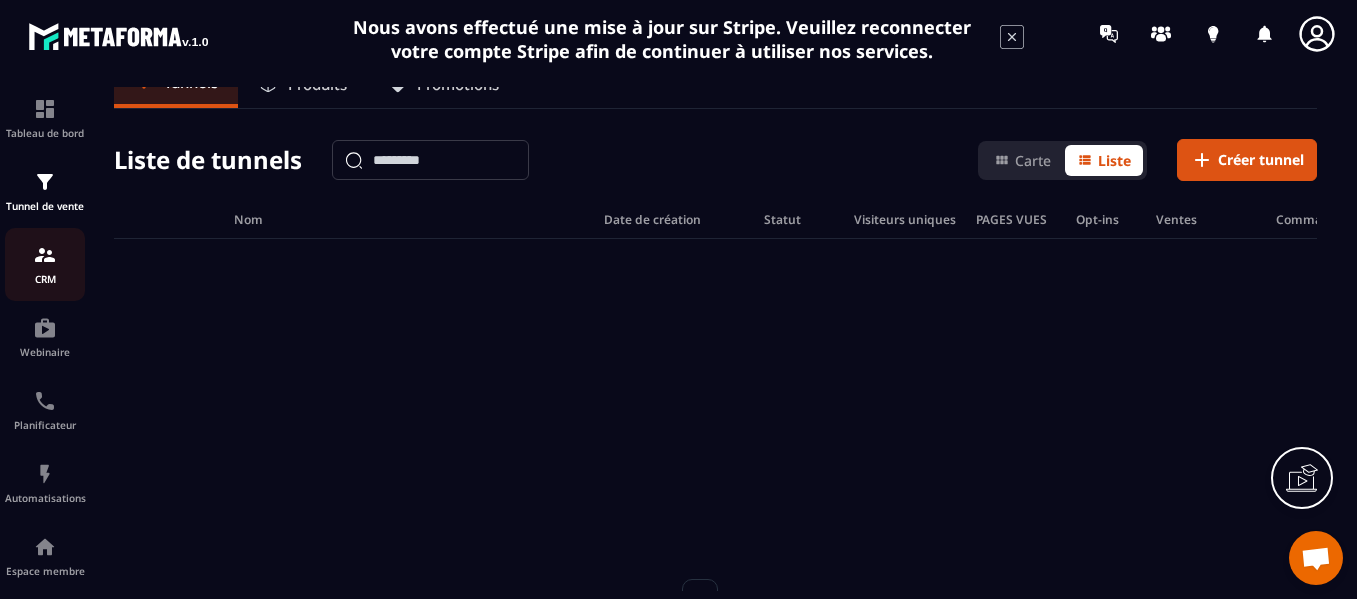 click at bounding box center (45, 255) 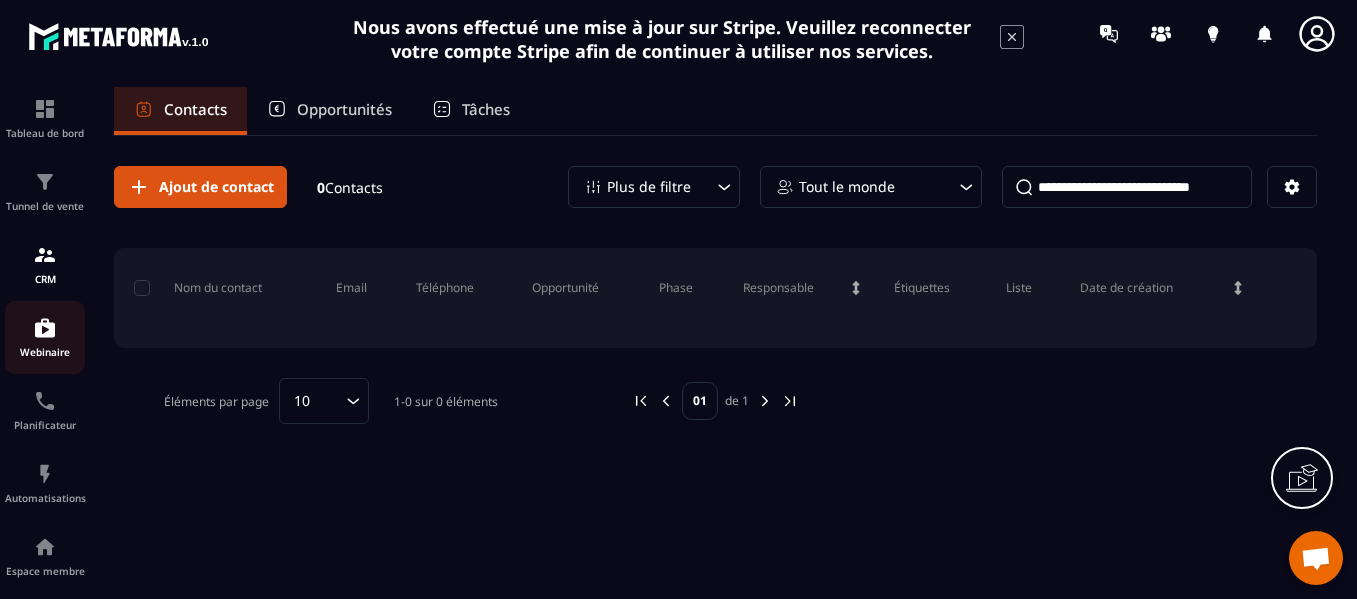 click at bounding box center (45, 328) 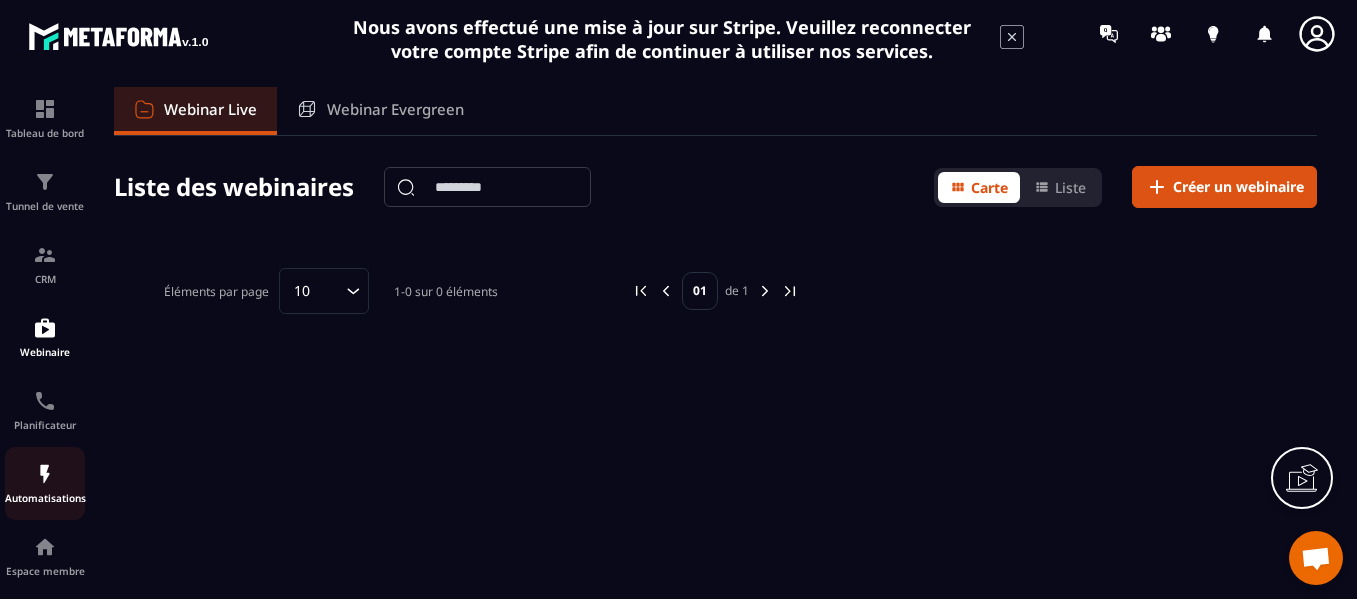 click at bounding box center [45, 474] 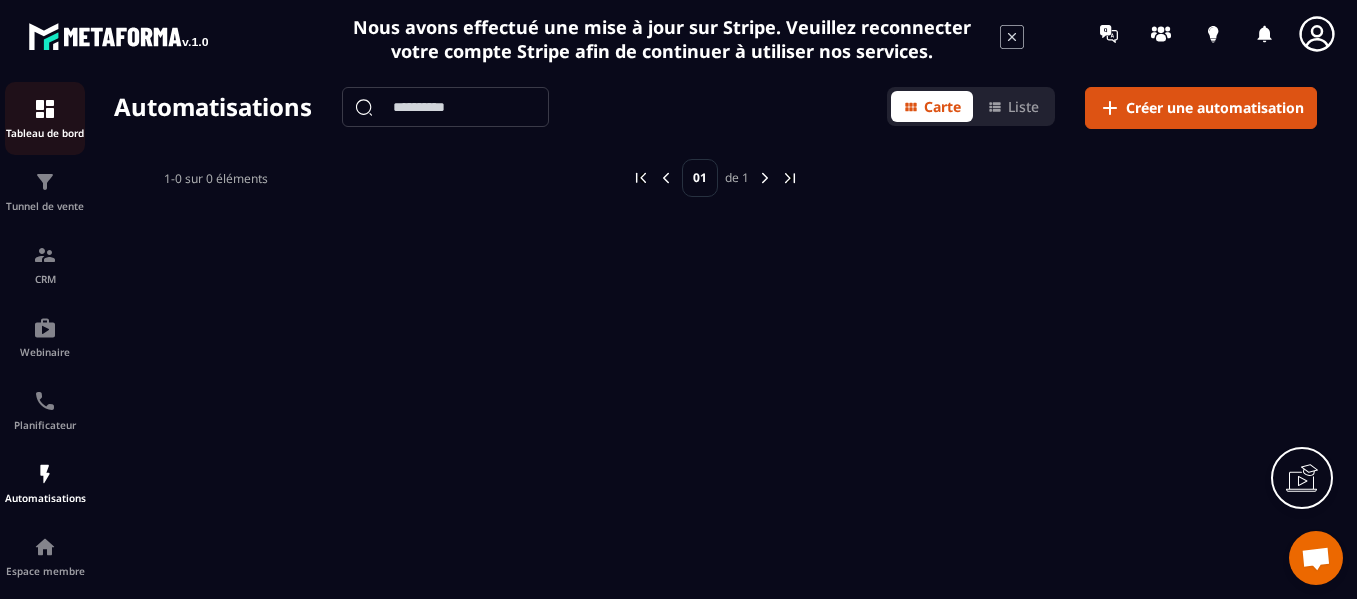 click at bounding box center (45, 109) 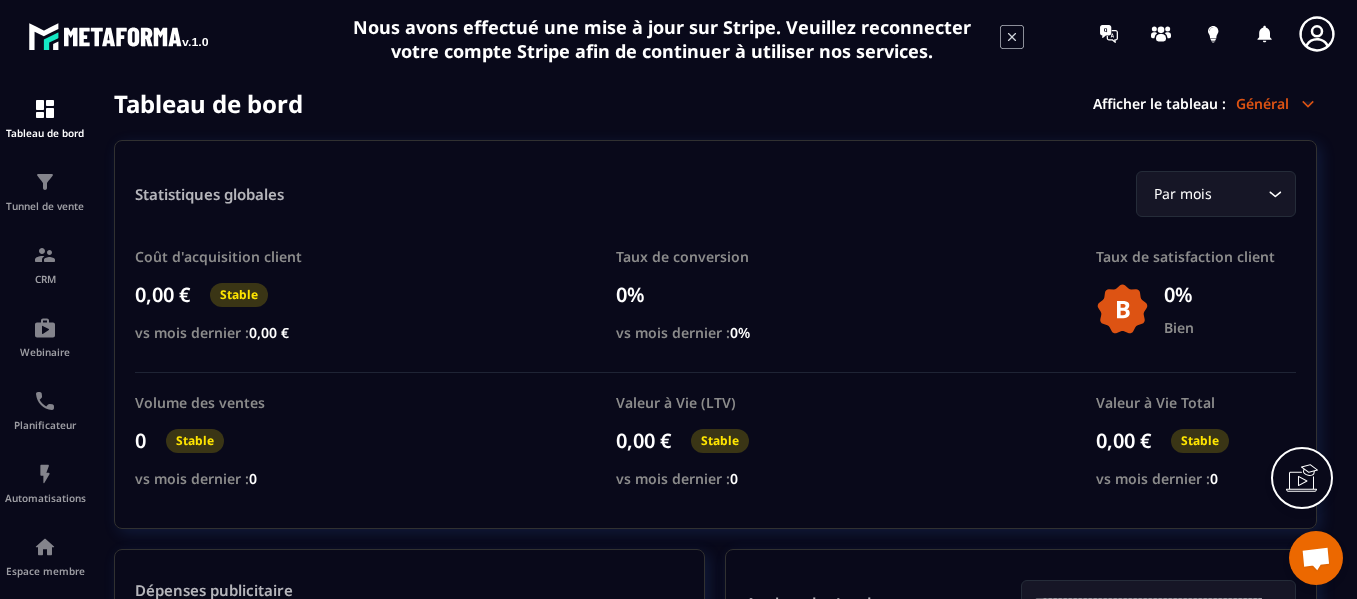 click at bounding box center [118, 36] 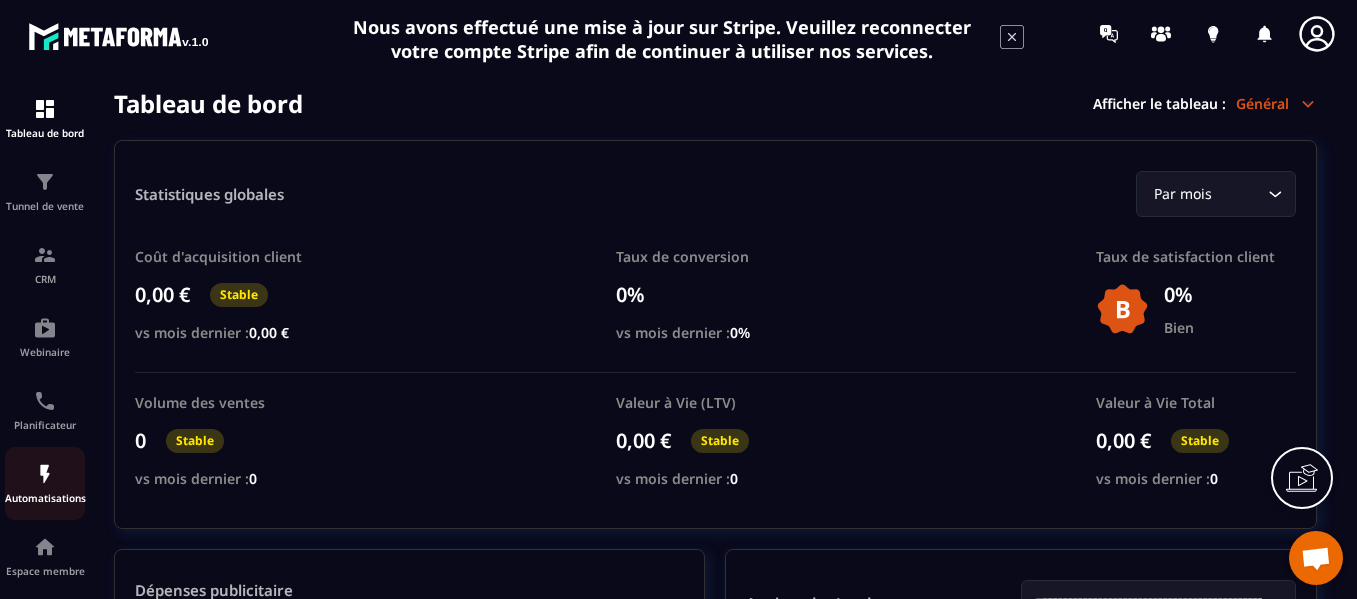 click on "Automatisations" at bounding box center [45, 483] 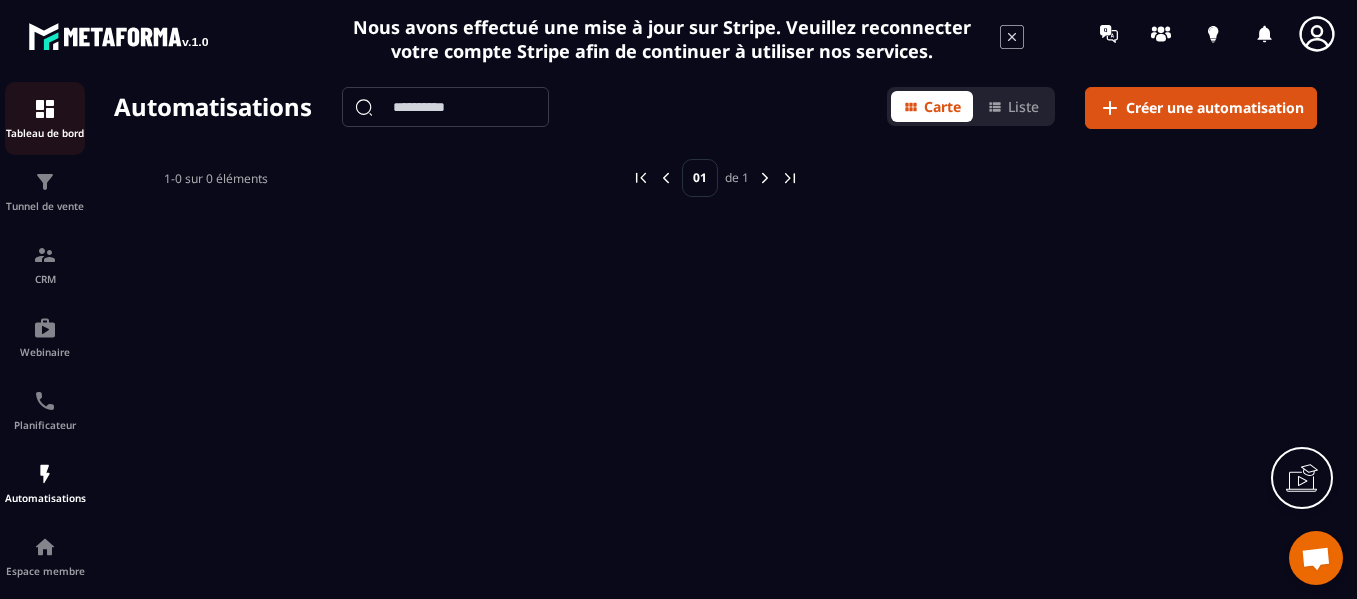click on "Tableau de bord" at bounding box center (45, 118) 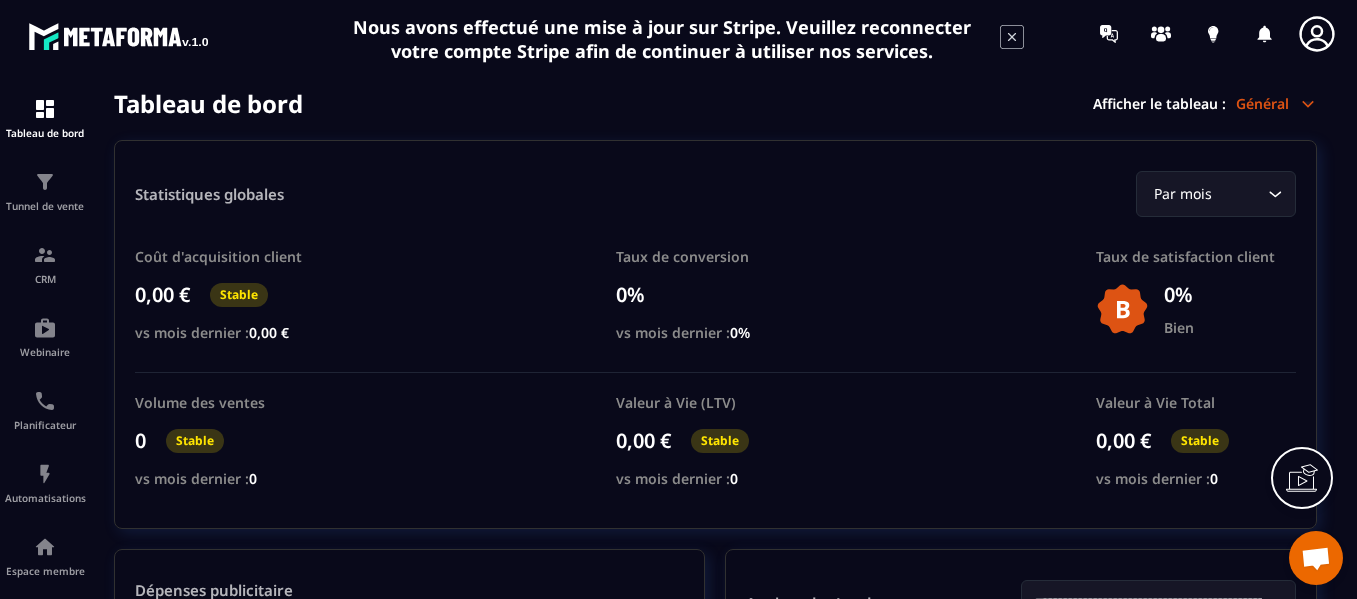 click 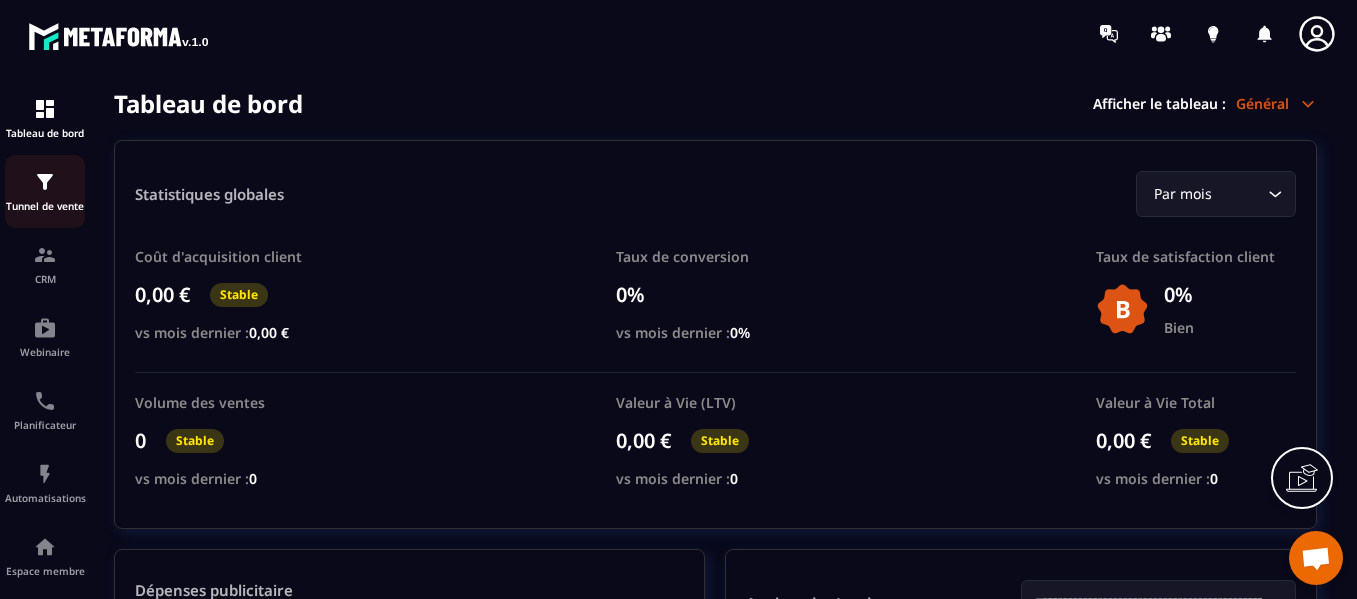click at bounding box center [45, 182] 